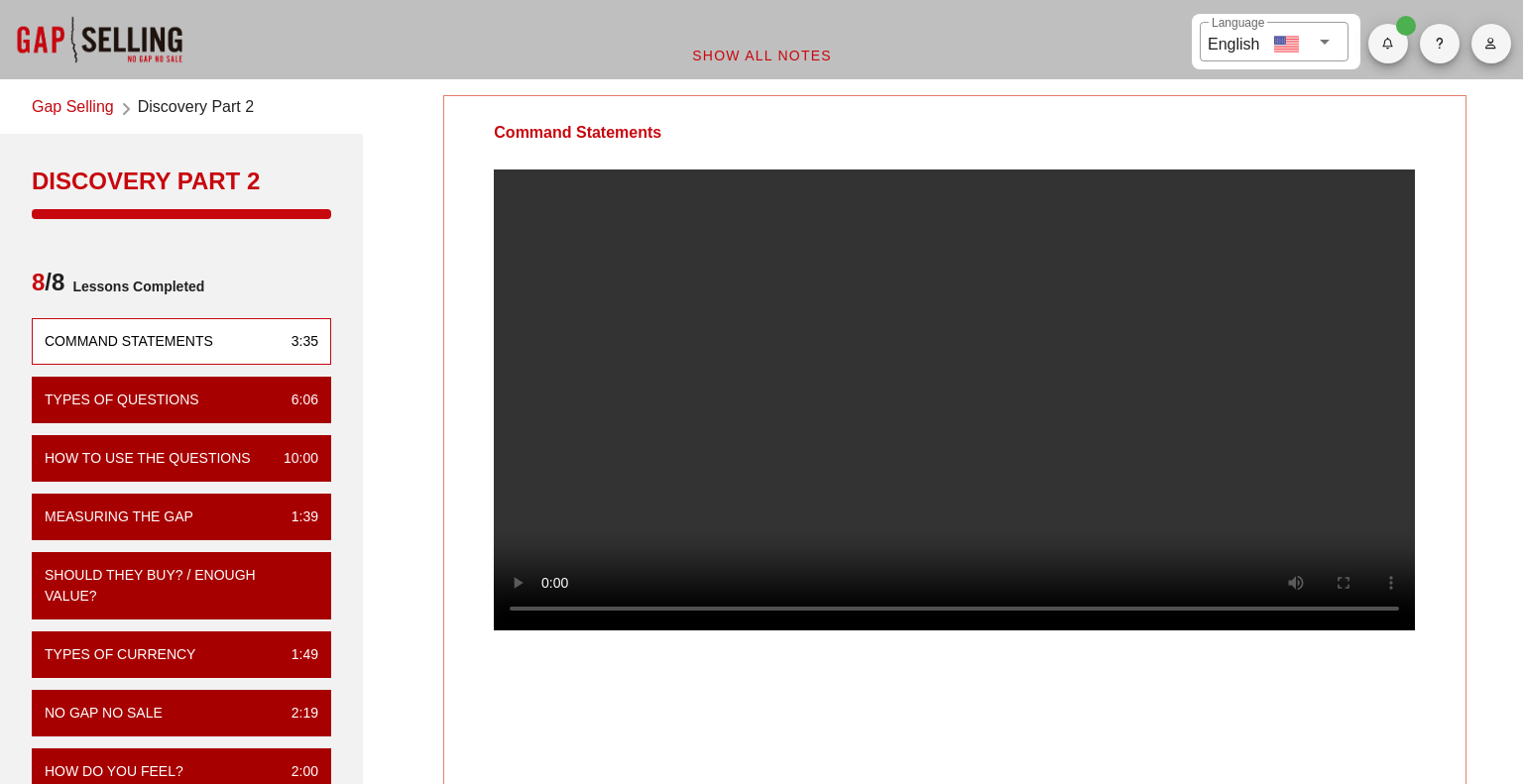 scroll, scrollTop: 0, scrollLeft: 0, axis: both 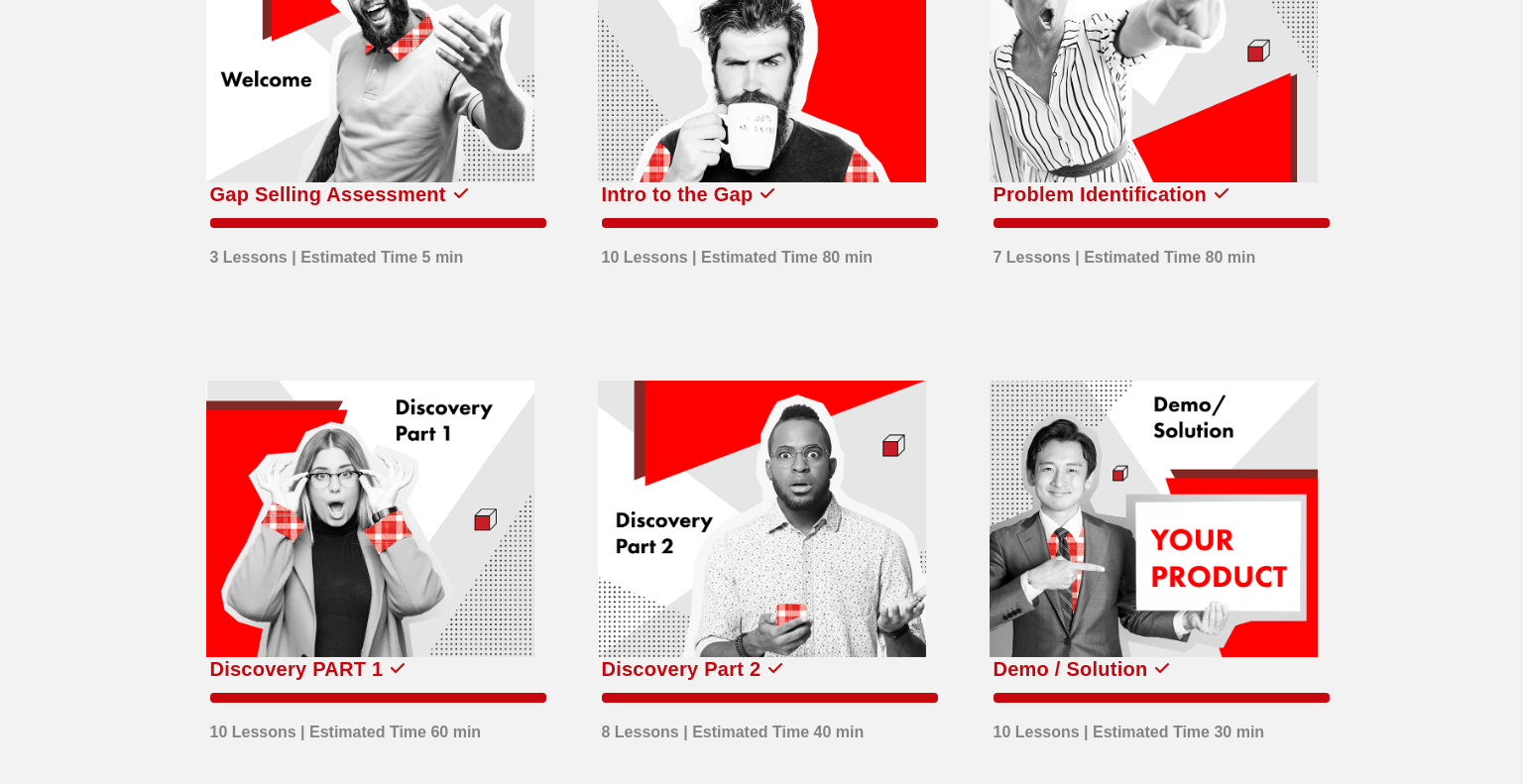 click at bounding box center (370, 519) 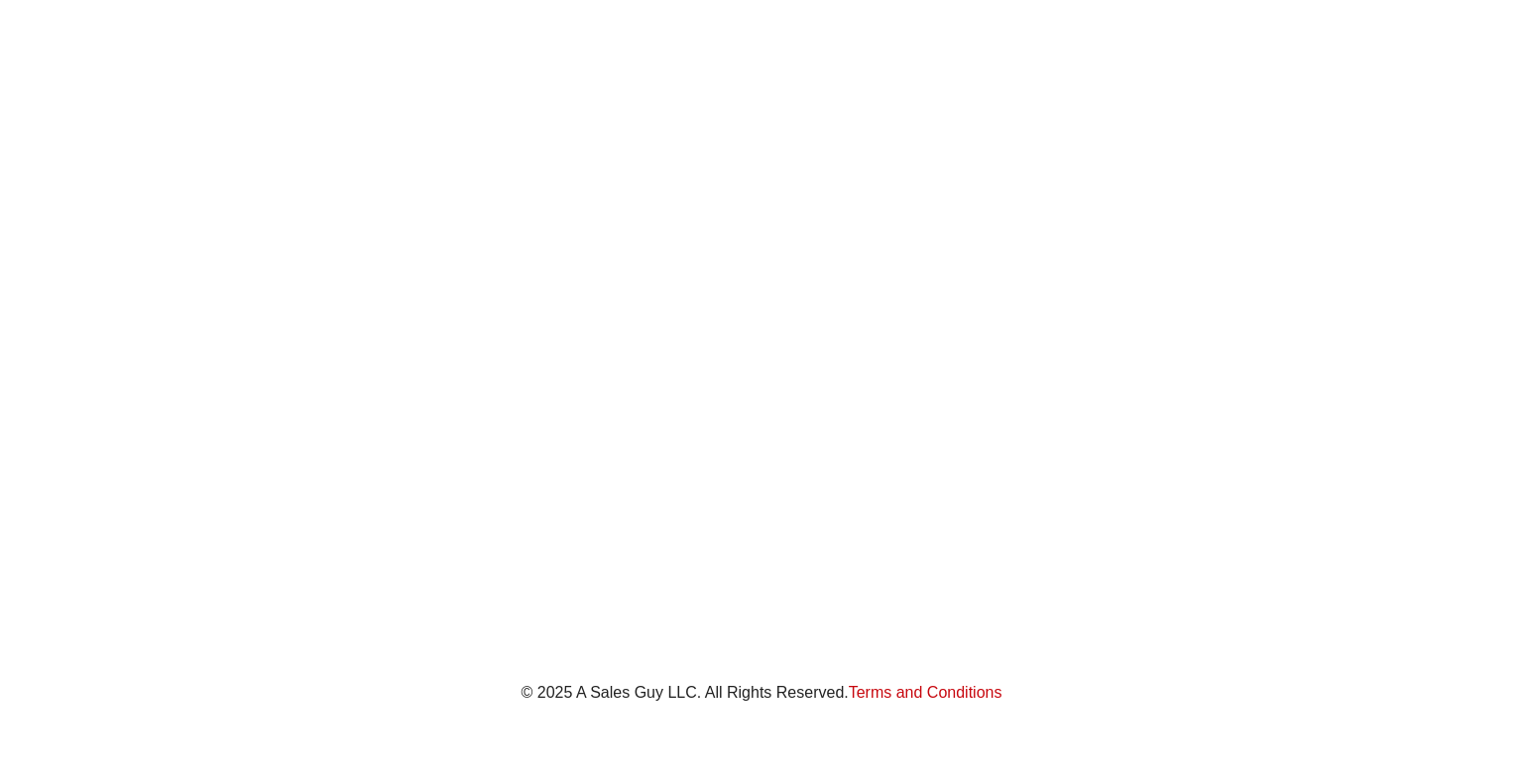 scroll, scrollTop: 0, scrollLeft: 0, axis: both 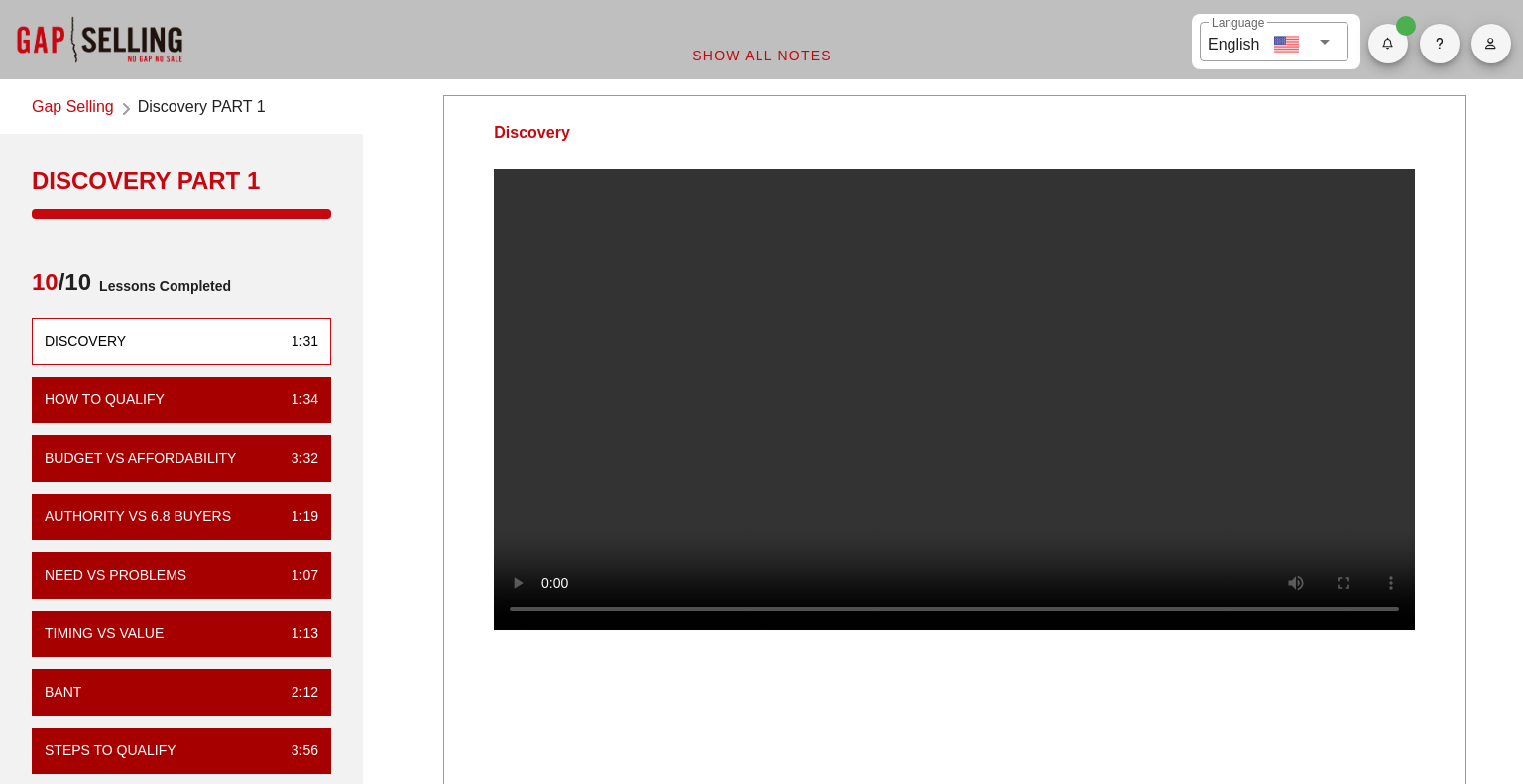 click at bounding box center (954, 399) 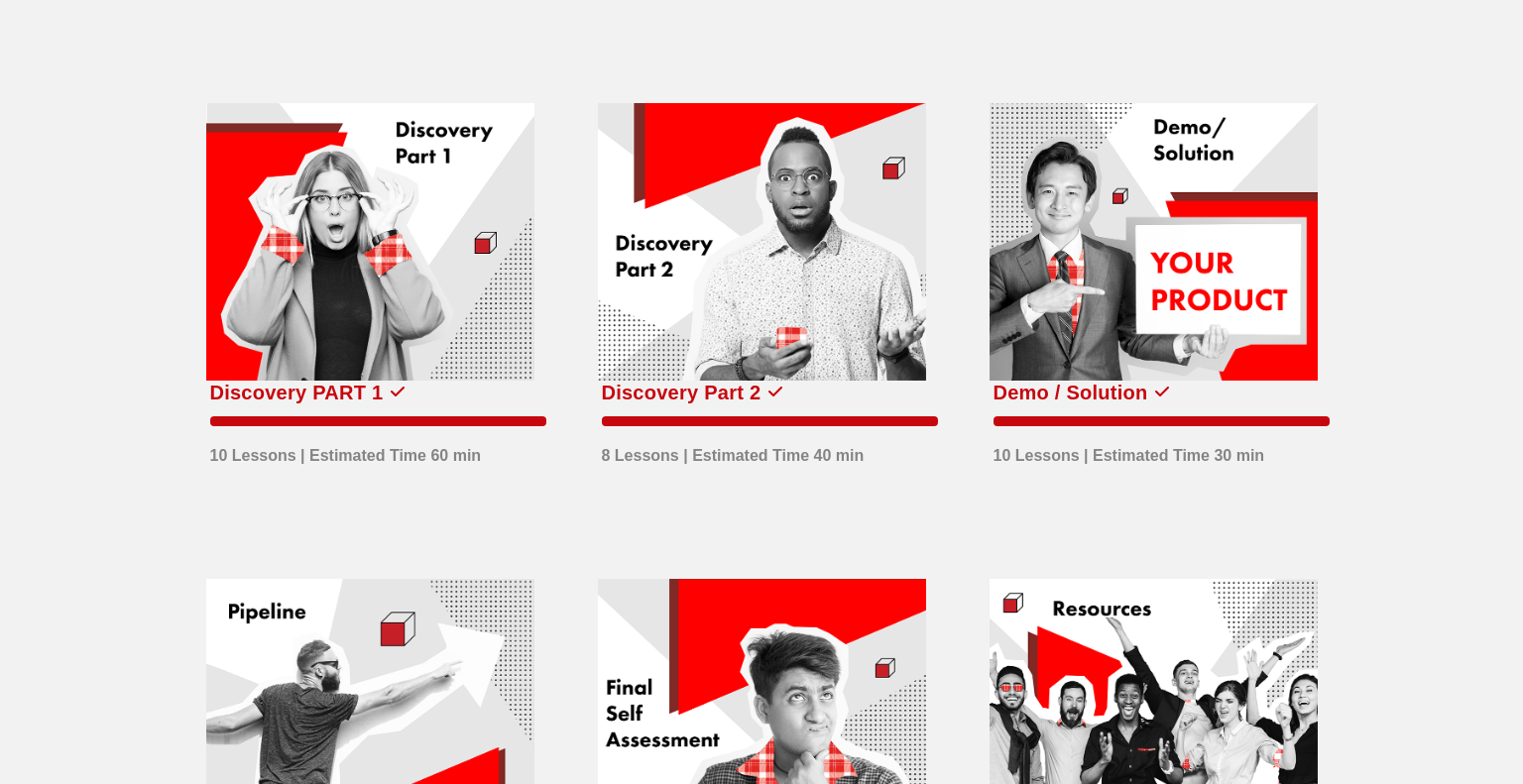 scroll, scrollTop: 722, scrollLeft: 0, axis: vertical 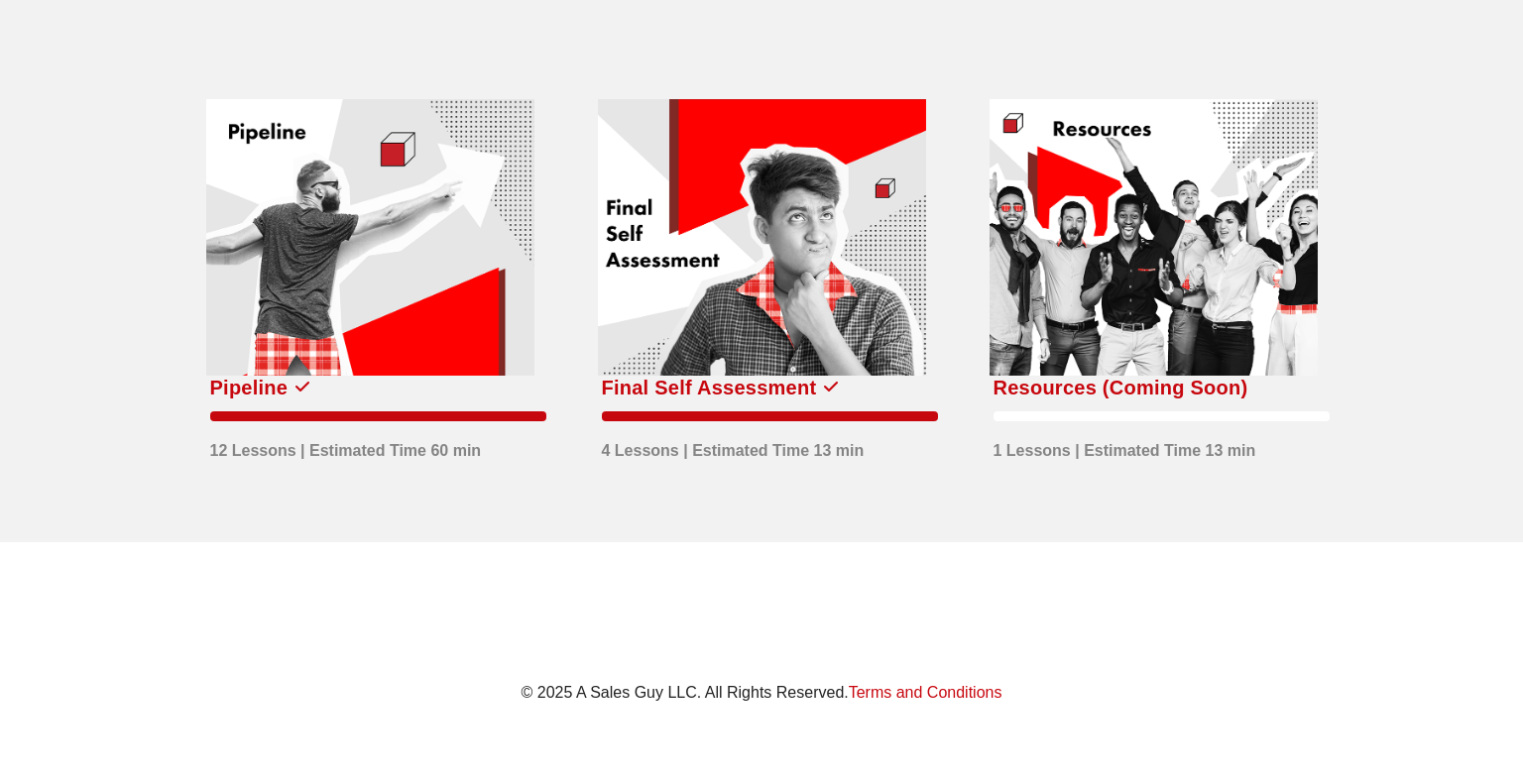 click at bounding box center [762, 238] 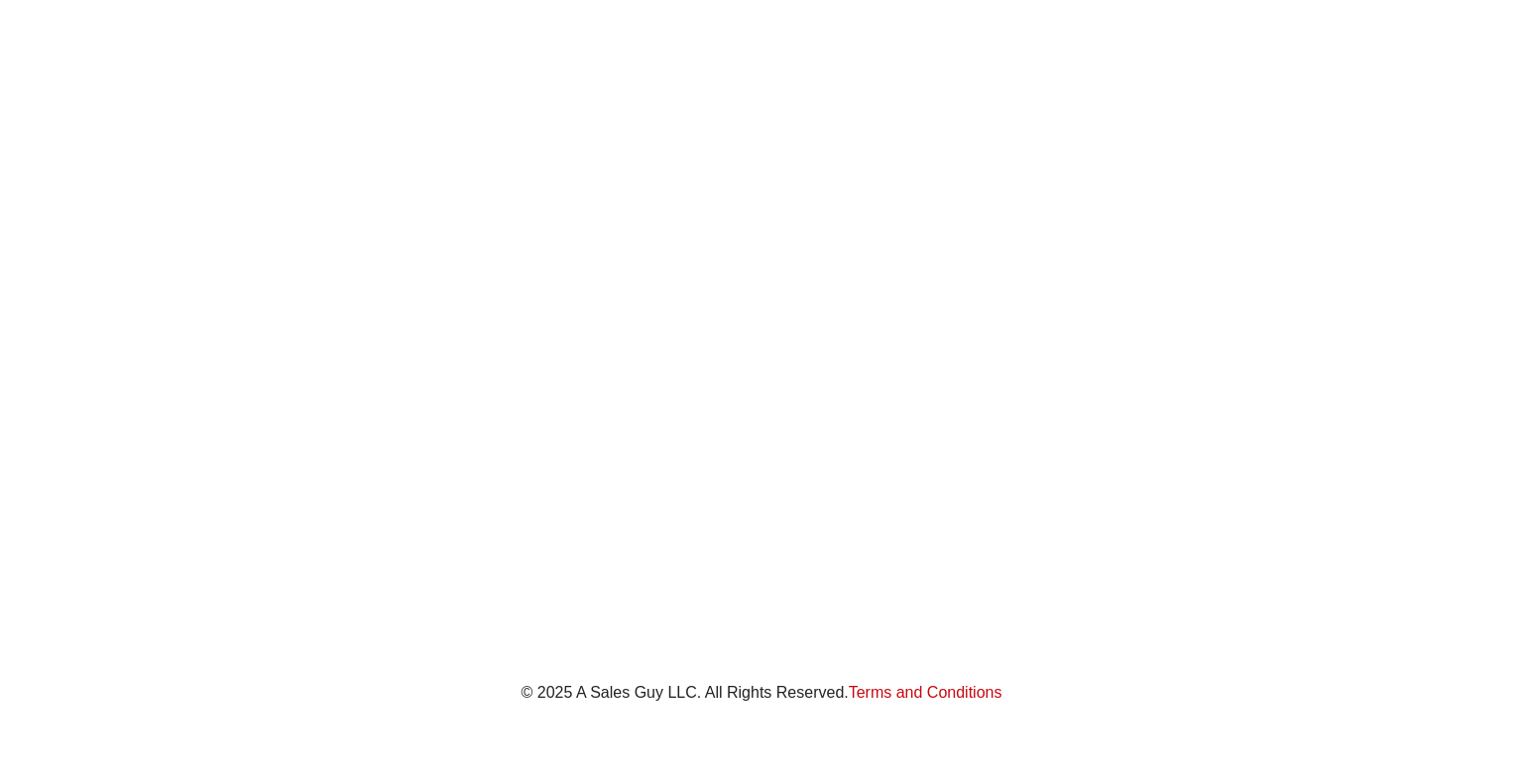scroll, scrollTop: 0, scrollLeft: 0, axis: both 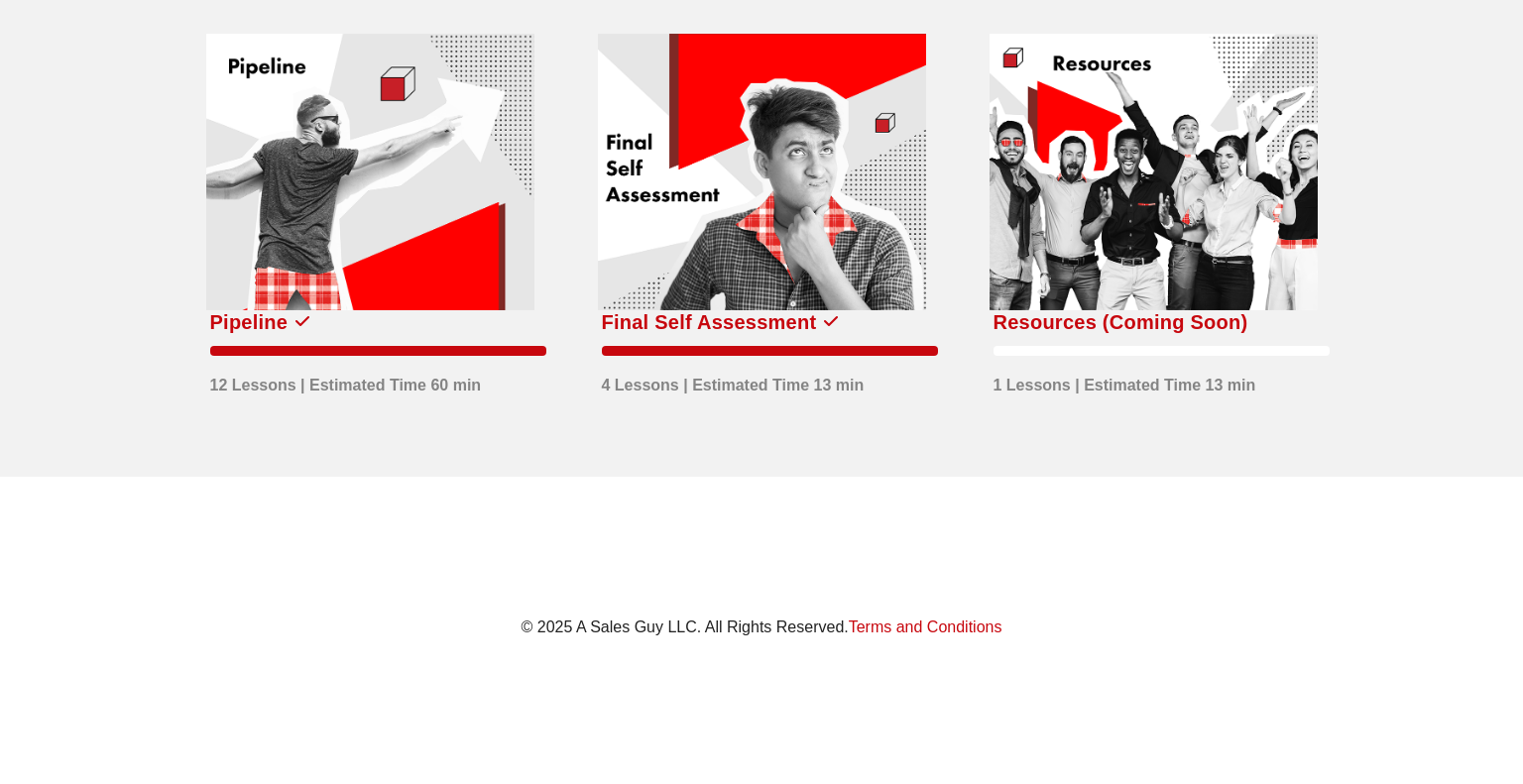 click at bounding box center (370, 172) 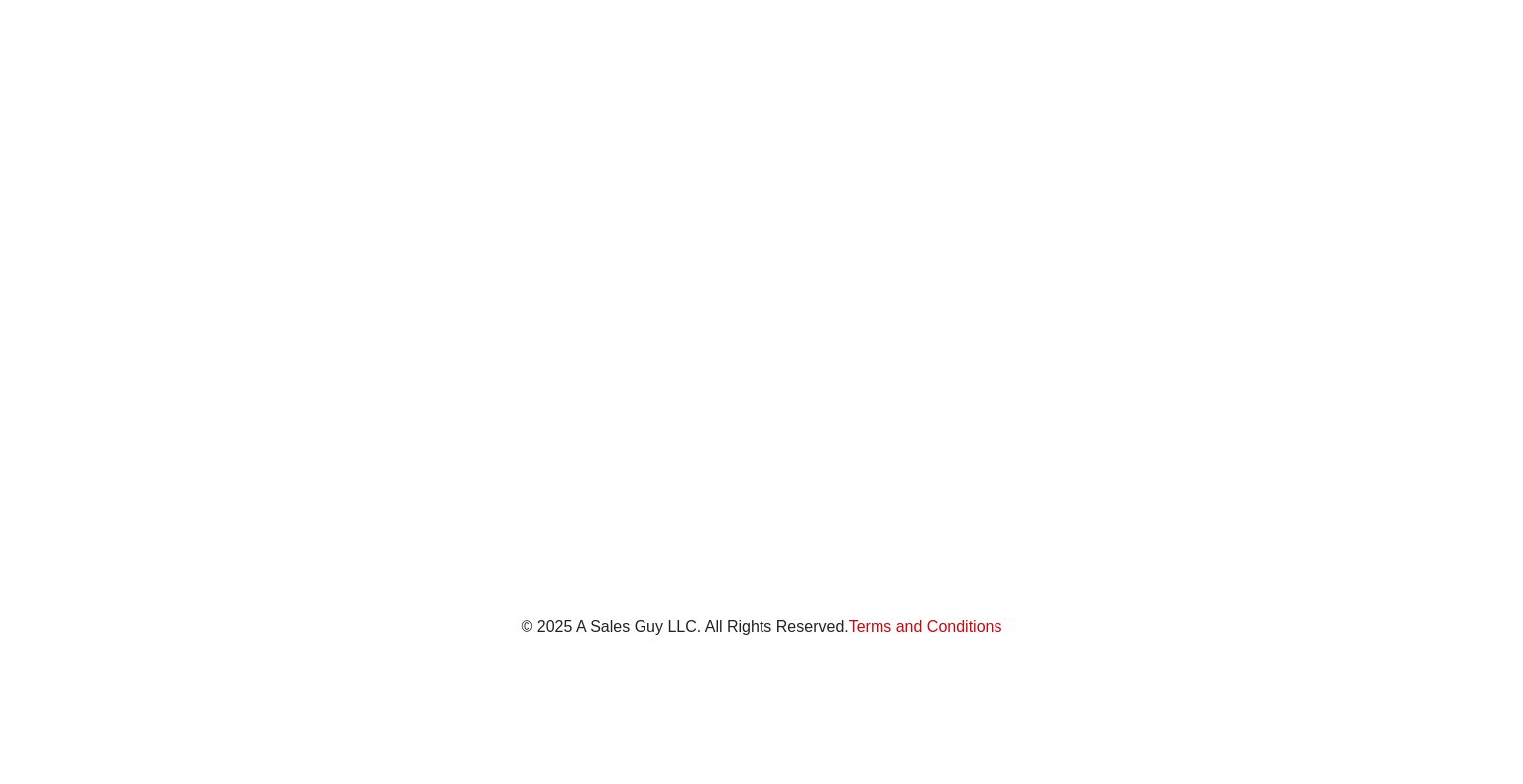 scroll, scrollTop: 0, scrollLeft: 0, axis: both 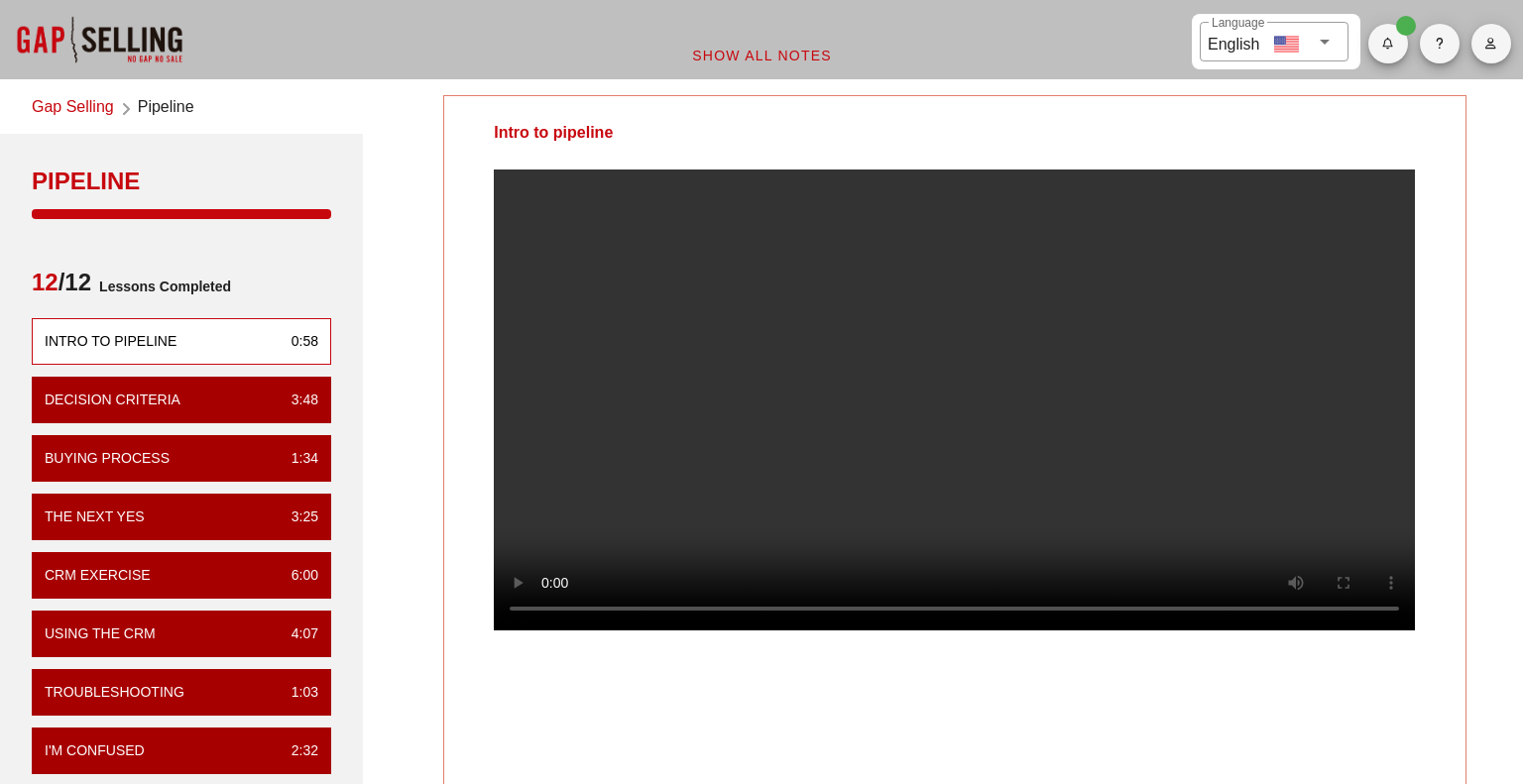 click on "Gap Selling" at bounding box center (72, 108) 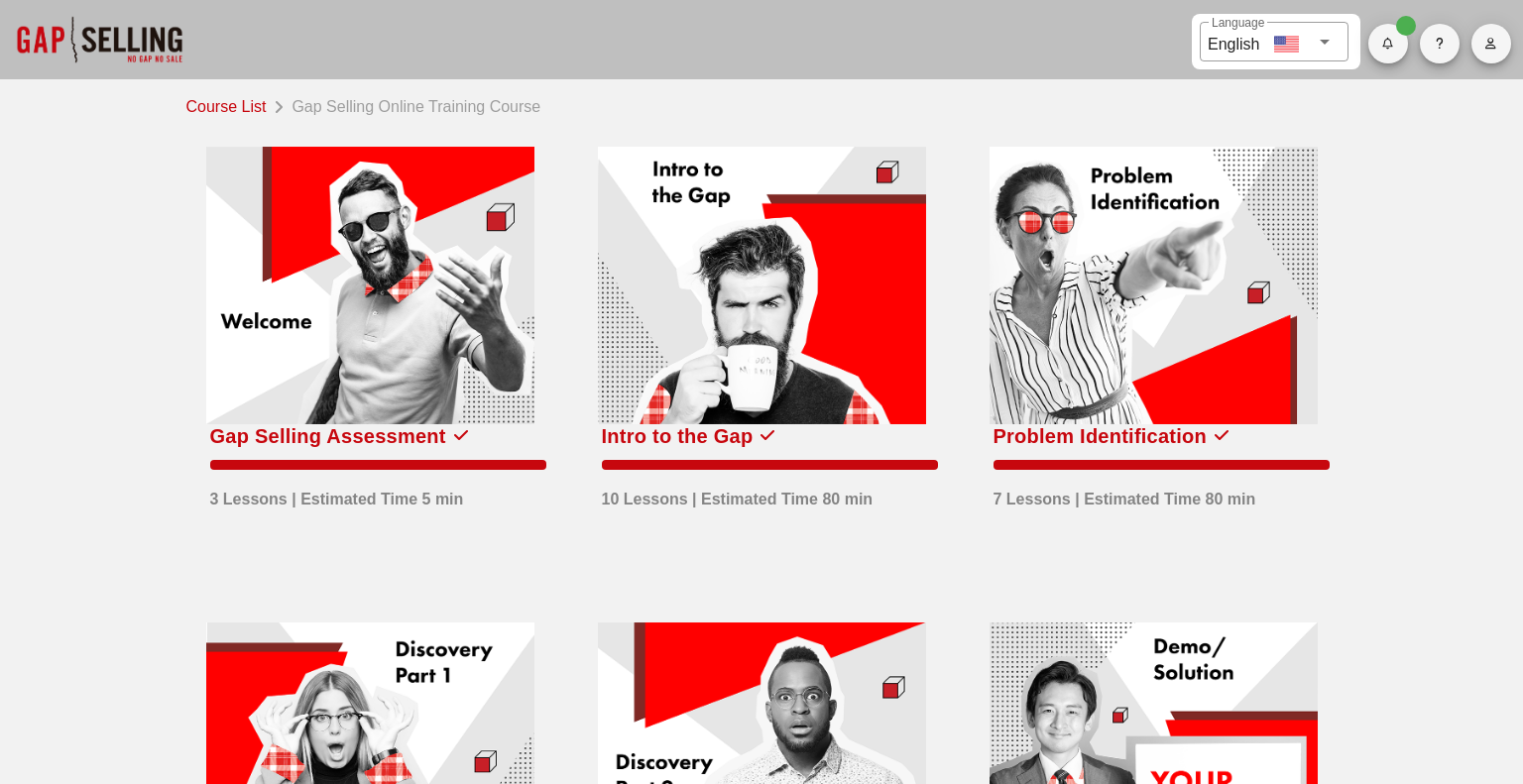 scroll, scrollTop: 0, scrollLeft: 0, axis: both 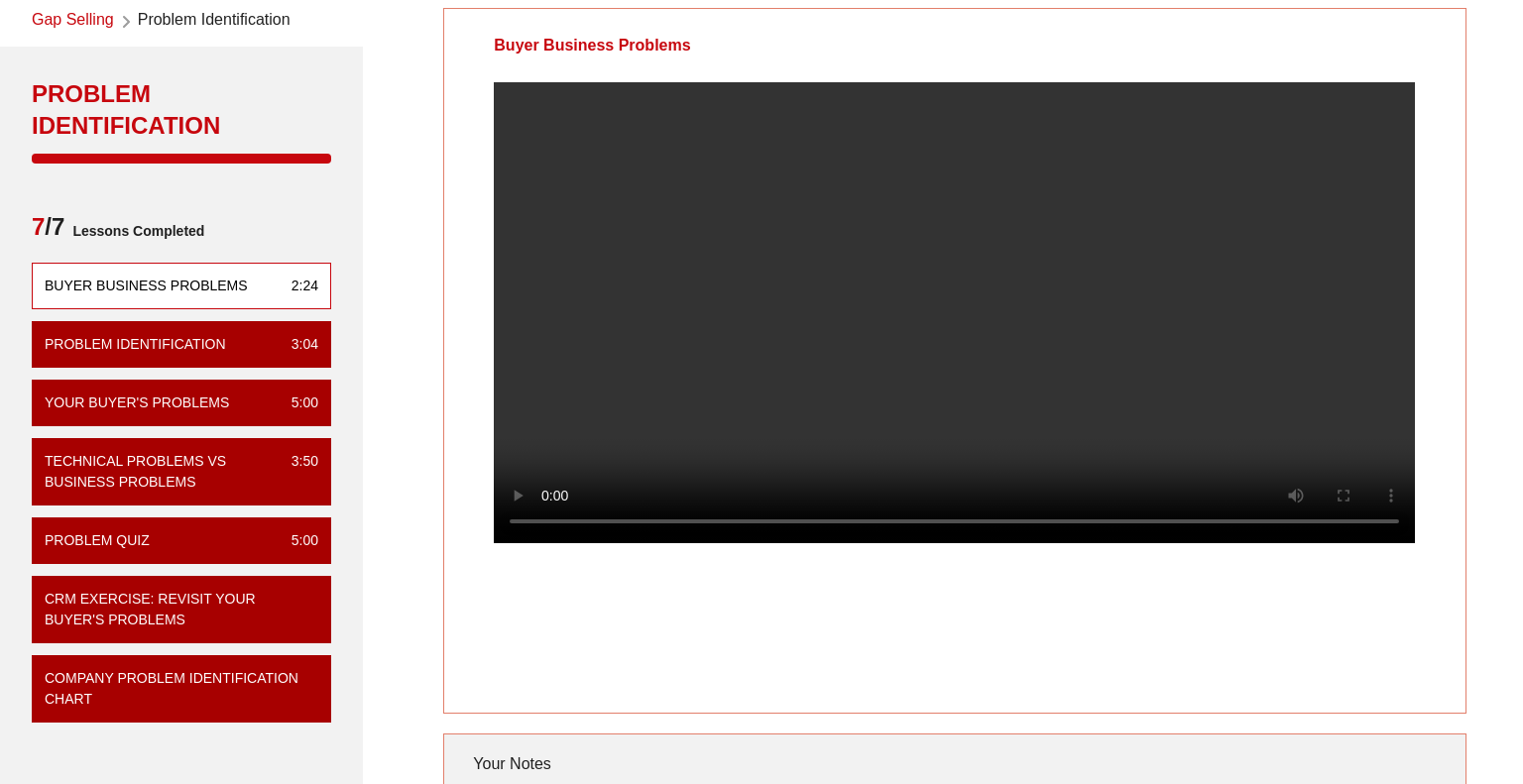 click at bounding box center (954, 312) 